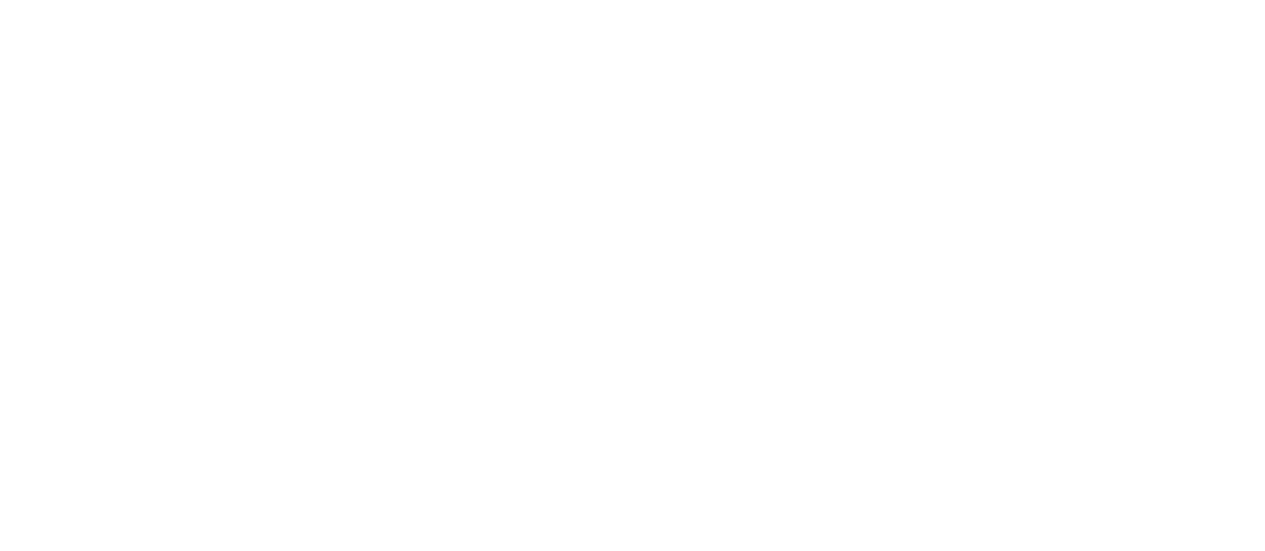 scroll, scrollTop: 0, scrollLeft: 0, axis: both 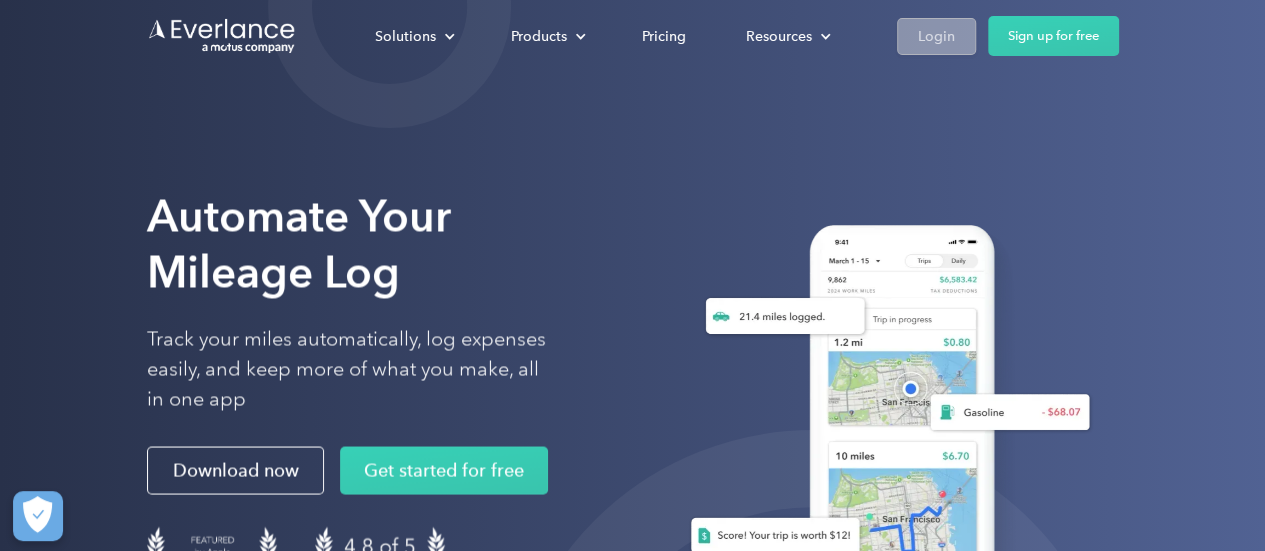 click on "Login" at bounding box center (936, 36) 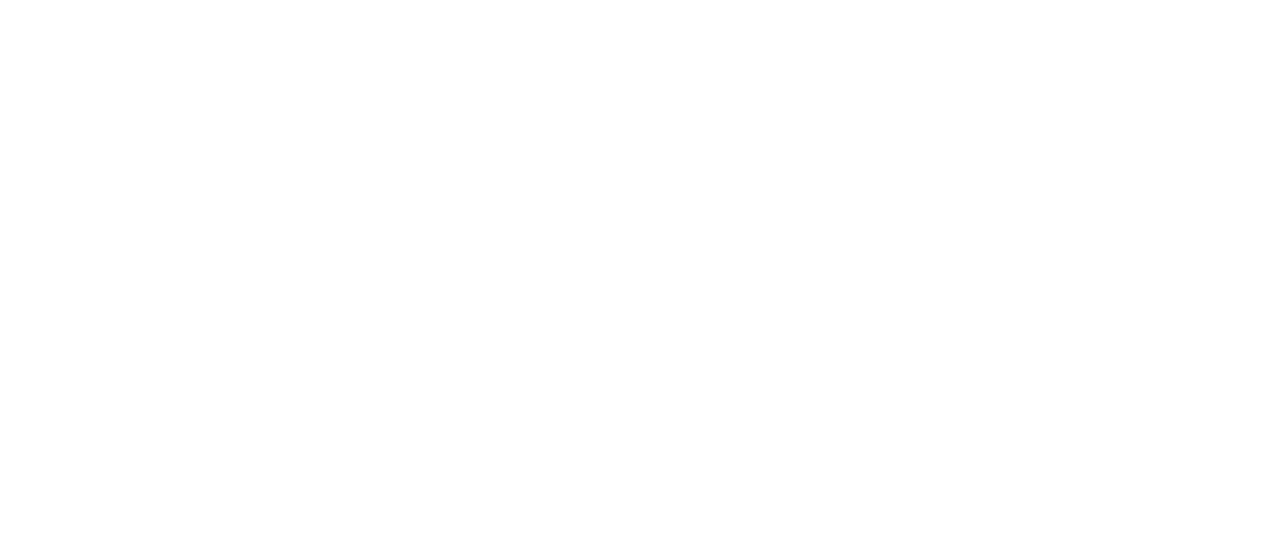 scroll, scrollTop: 0, scrollLeft: 0, axis: both 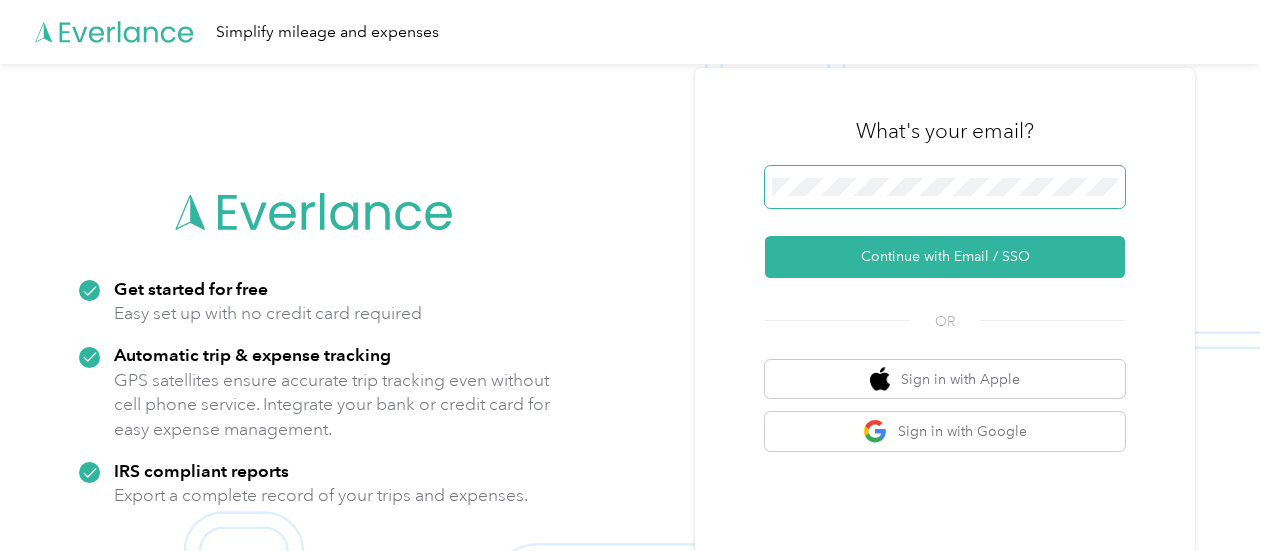 click at bounding box center (945, 187) 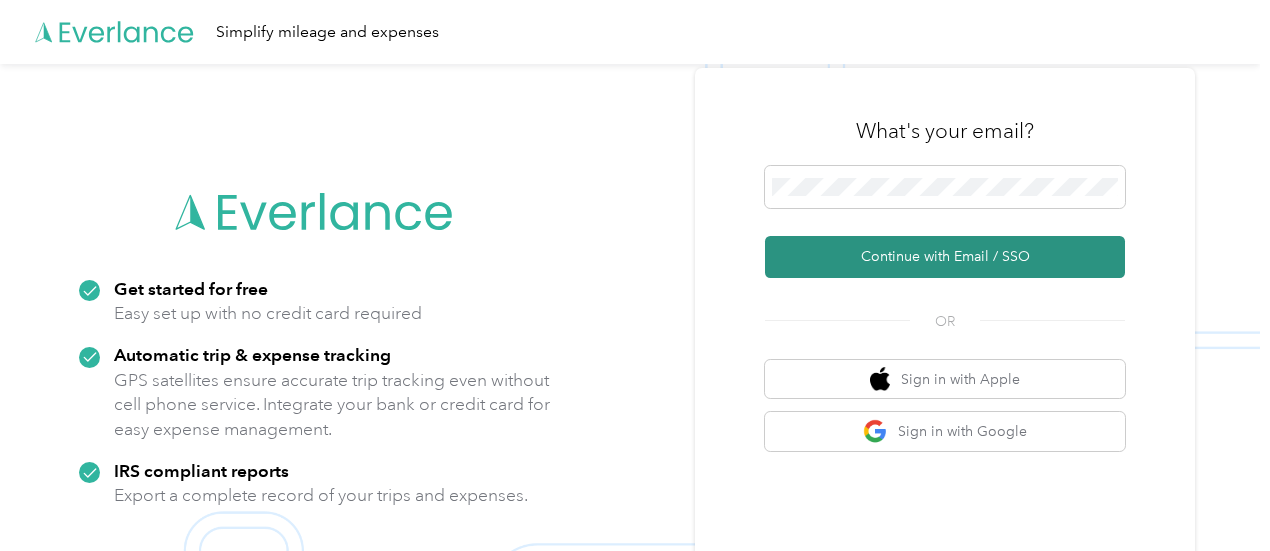 click on "Continue with Email / SSO" at bounding box center [945, 257] 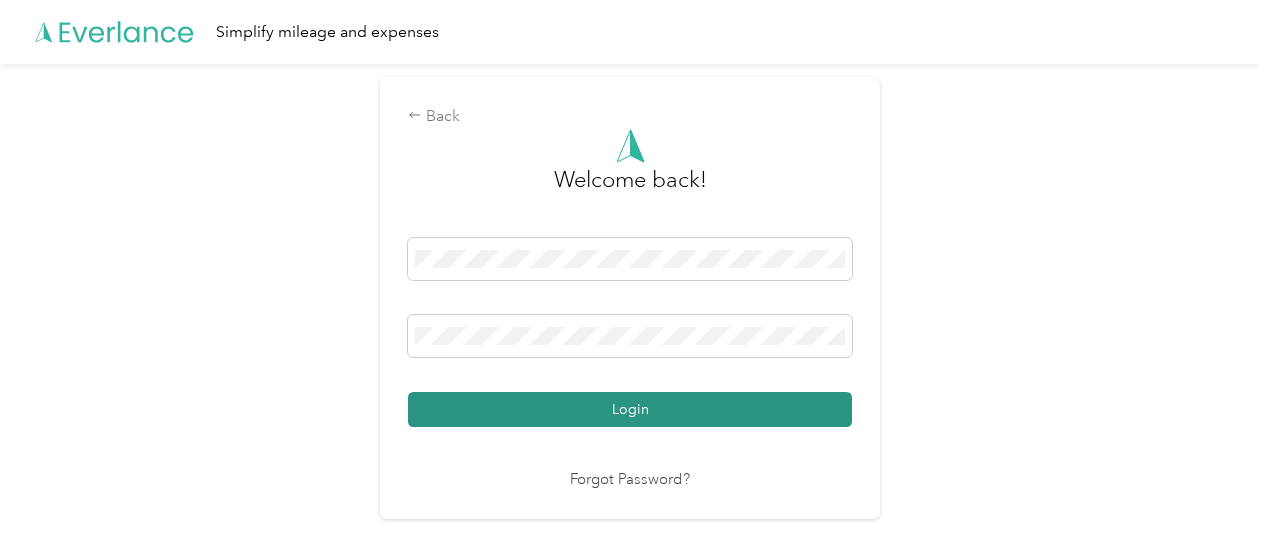 click on "Login" at bounding box center (630, 409) 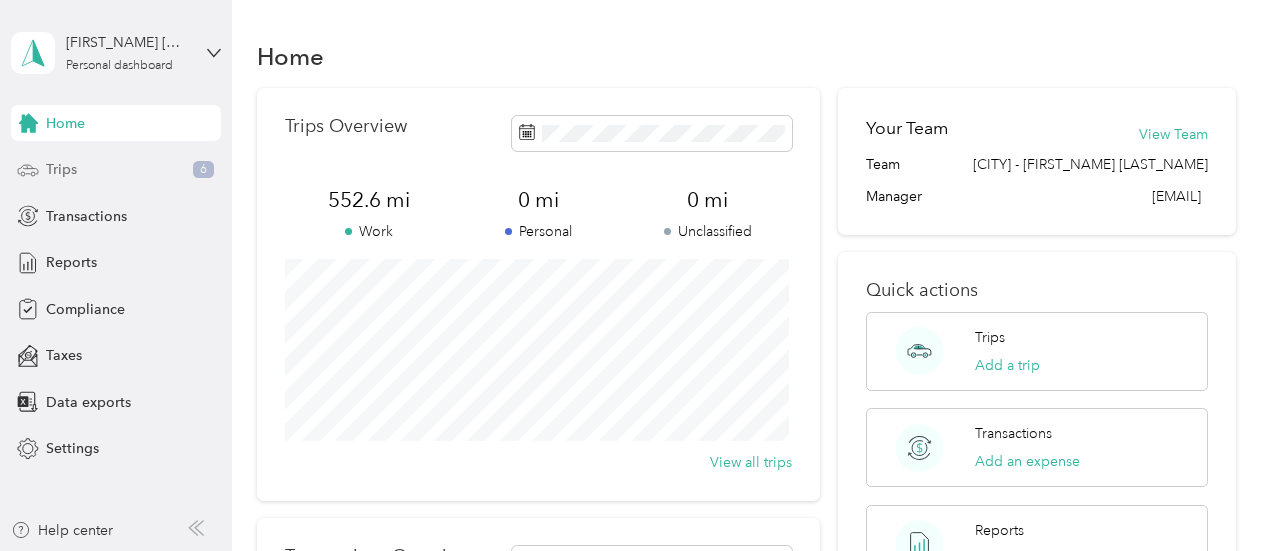 click on "Trips 6" at bounding box center (116, 170) 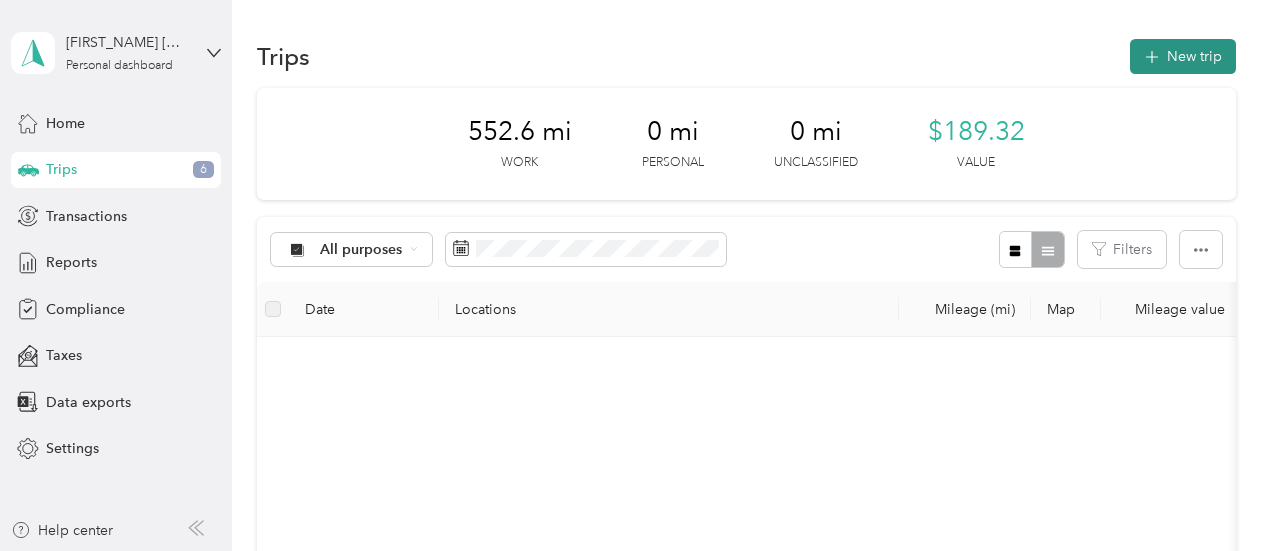 click on "New trip" at bounding box center [1183, 56] 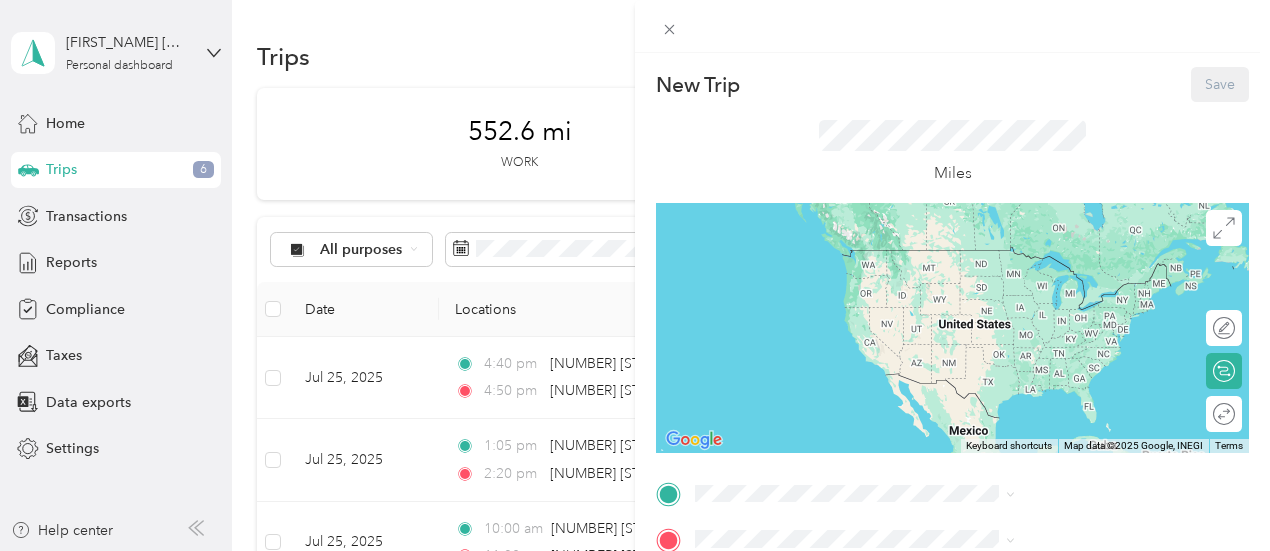 scroll, scrollTop: 444, scrollLeft: 0, axis: vertical 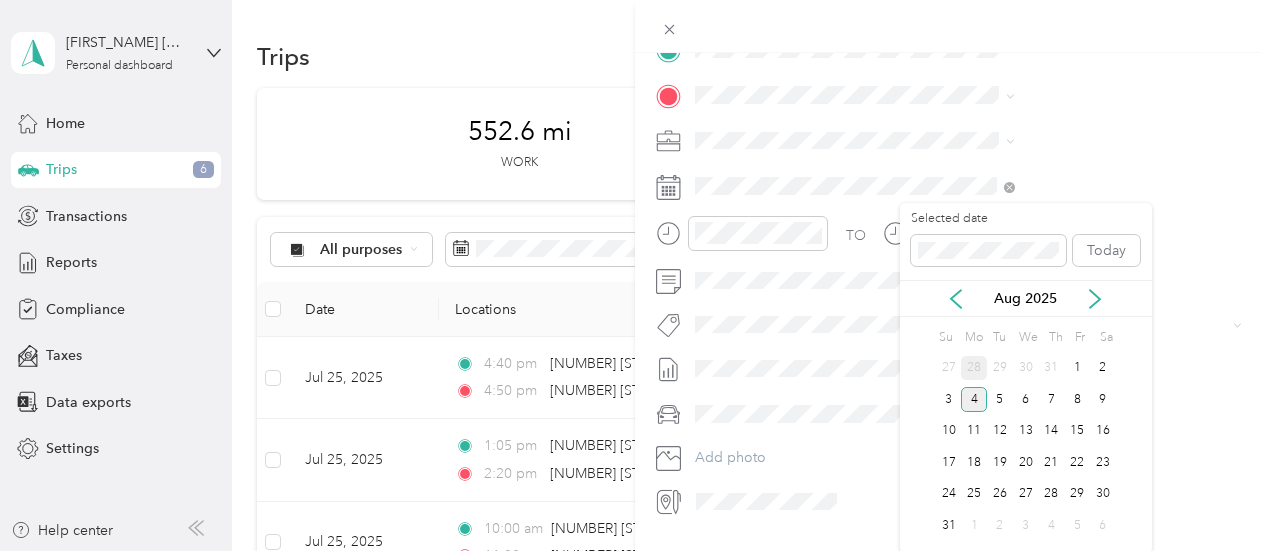 click on "28" at bounding box center [974, 368] 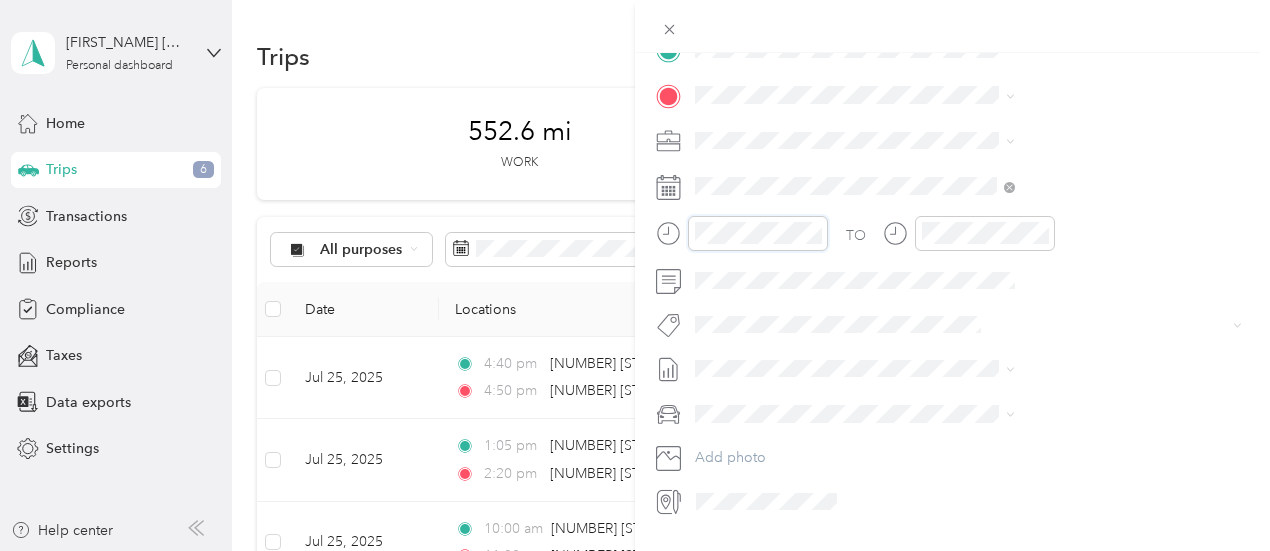 click on "New Trip Save This trip cannot be edited because it is either under review, approved, or paid. Contact your Team Manager to edit it. Miles ← Move left → Move right ↑ Move up ↓ Move down + Zoom in - Zoom out Home Jump left by 75% End Jump right by 75% Page Up Jump up by 75% Page Down Jump down by 75% Keyboard shortcuts Map Data Map data ©2025 Google, INEGI Map data ©2025 Google, INEGI 1000 km  Click to toggle between metric and imperial units Terms Report a map error Edit route Calculate route Round trip TO Add photo" at bounding box center (635, 275) 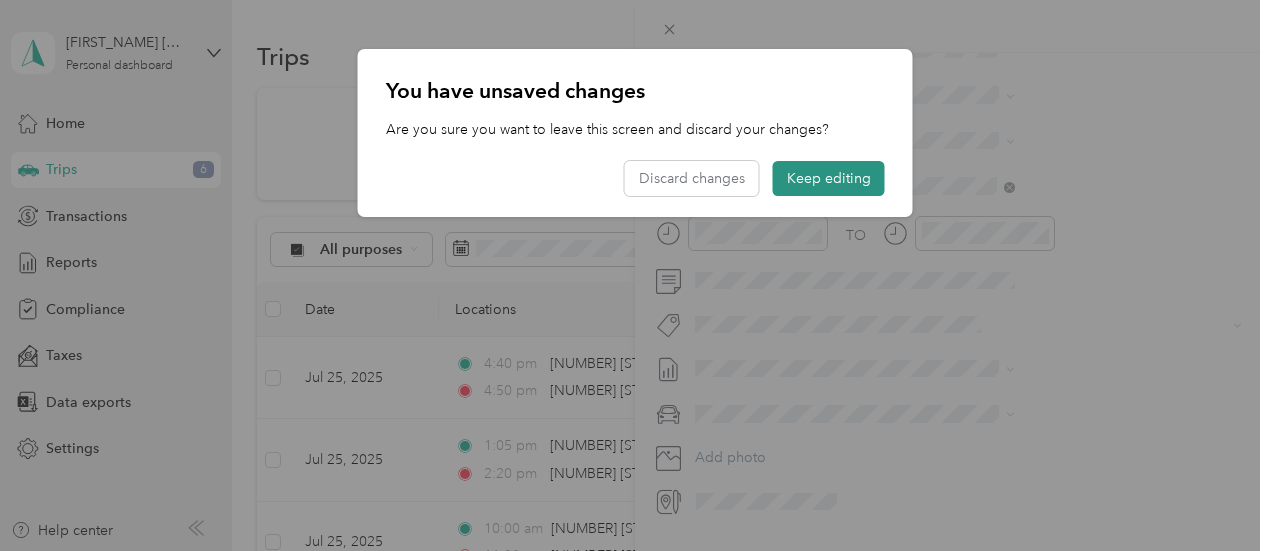 click on "Keep editing" at bounding box center [829, 178] 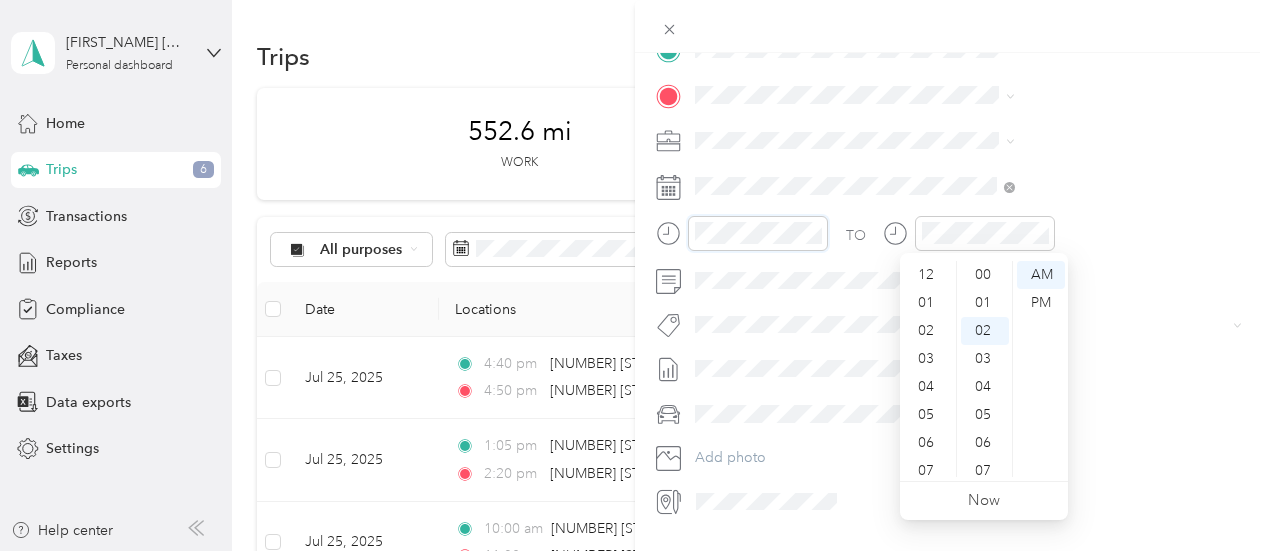 scroll, scrollTop: 120, scrollLeft: 0, axis: vertical 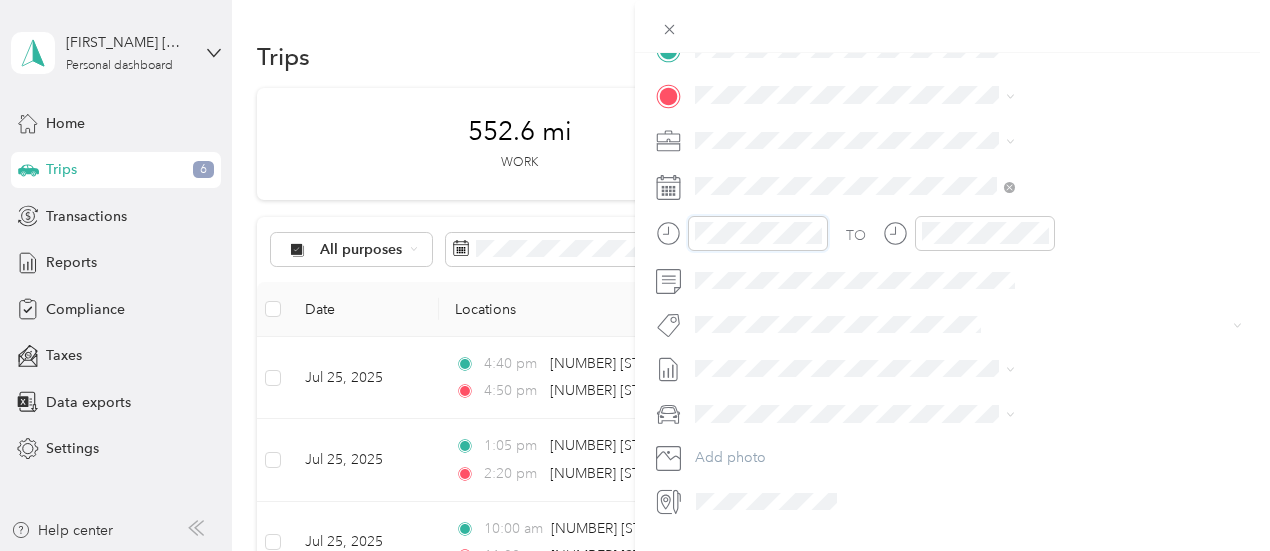 click on "New Trip Save This trip cannot be edited because it is either under review, approved, or paid. Contact your Team Manager to edit it. Miles ← Move left → Move right ↑ Move up ↓ Move down + Zoom in - Zoom out Home Jump left by 75% End Jump right by 75% Page Up Jump up by 75% Page Down Jump down by 75% Keyboard shortcuts Map Data Map data ©2025 Google, INEGI Map data ©2025 Google, INEGI 1000 km  Click to toggle between metric and imperial units Terms Report a map error Edit route Calculate route Round trip TO Add photo" at bounding box center (952, 70) 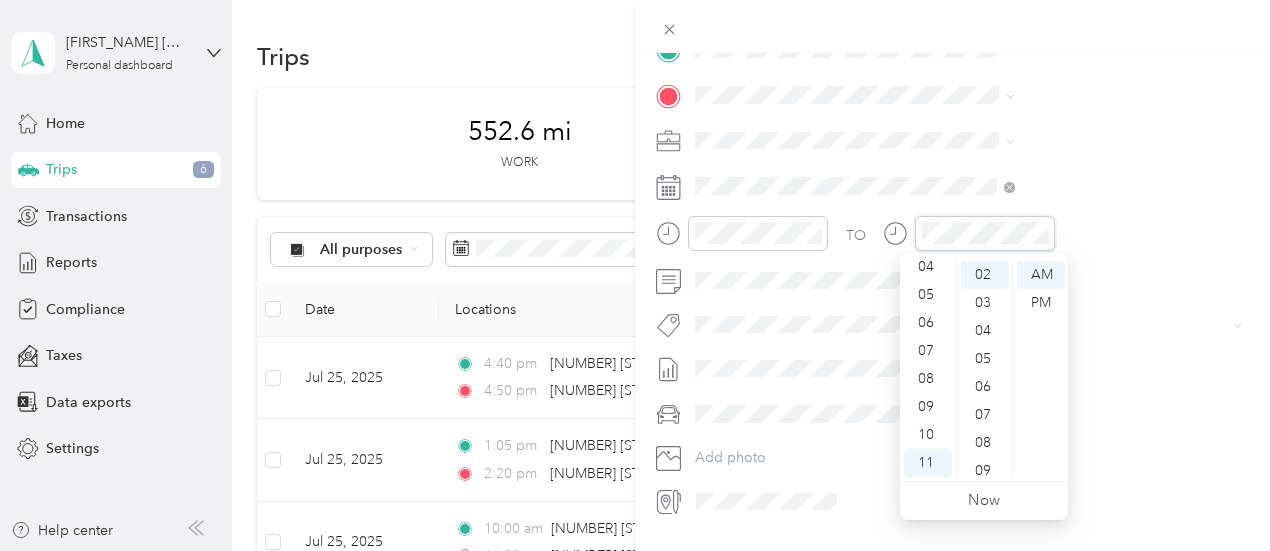 scroll, scrollTop: 444, scrollLeft: 4, axis: both 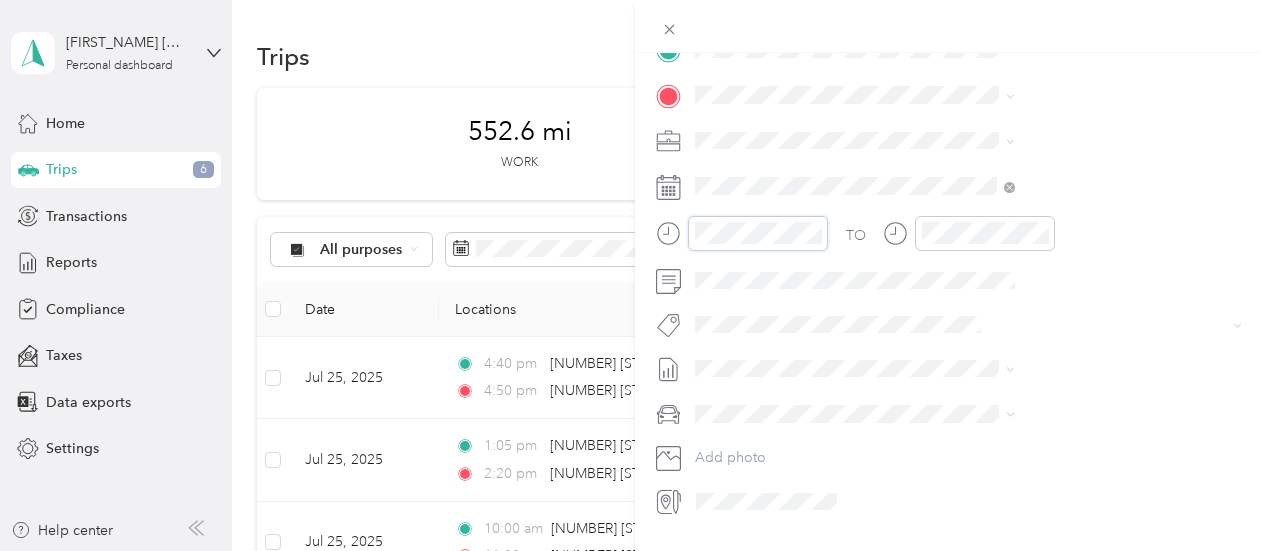 click on "New Trip Save This trip cannot be edited because it is either under review, approved, or paid. Contact your Team Manager to edit it. Miles ← Move left → Move right ↑ Move up ↓ Move down + Zoom in - Zoom out Home Jump left by 75% End Jump right by 75% Page Up Jump up by 75% Page Down Jump down by 75% Keyboard shortcuts Map Data Map data ©2025 Google, INEGI Map data ©2025 Google, INEGI 1000 km  Click to toggle between metric and imperial units Terms Report a map error Edit route Calculate route Round trip TO Add photo" at bounding box center (635, 275) 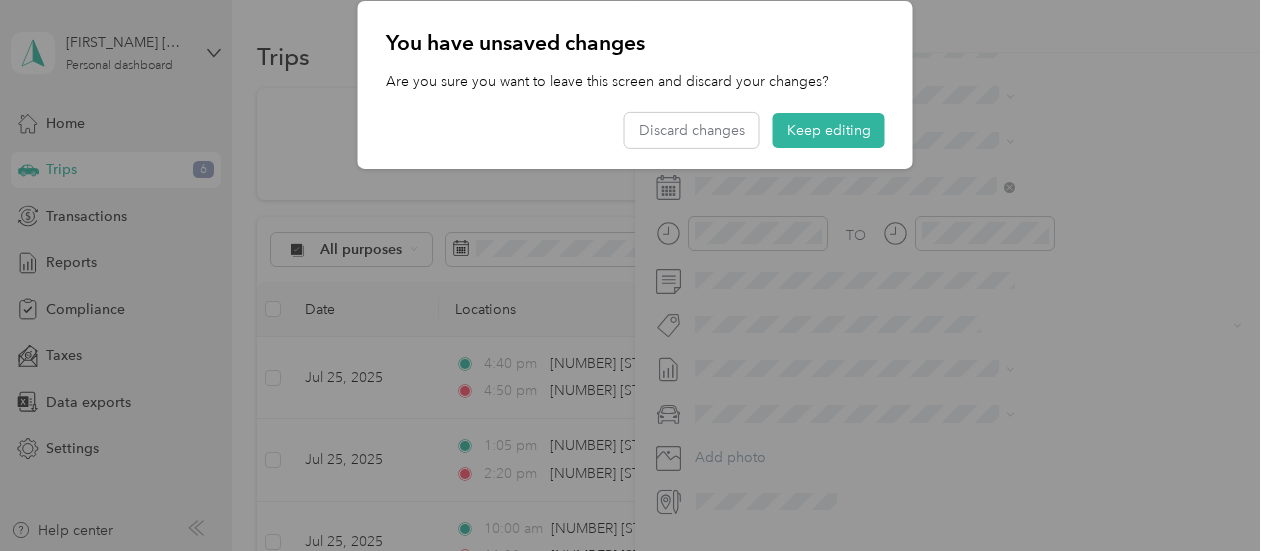 click at bounding box center (635, 275) 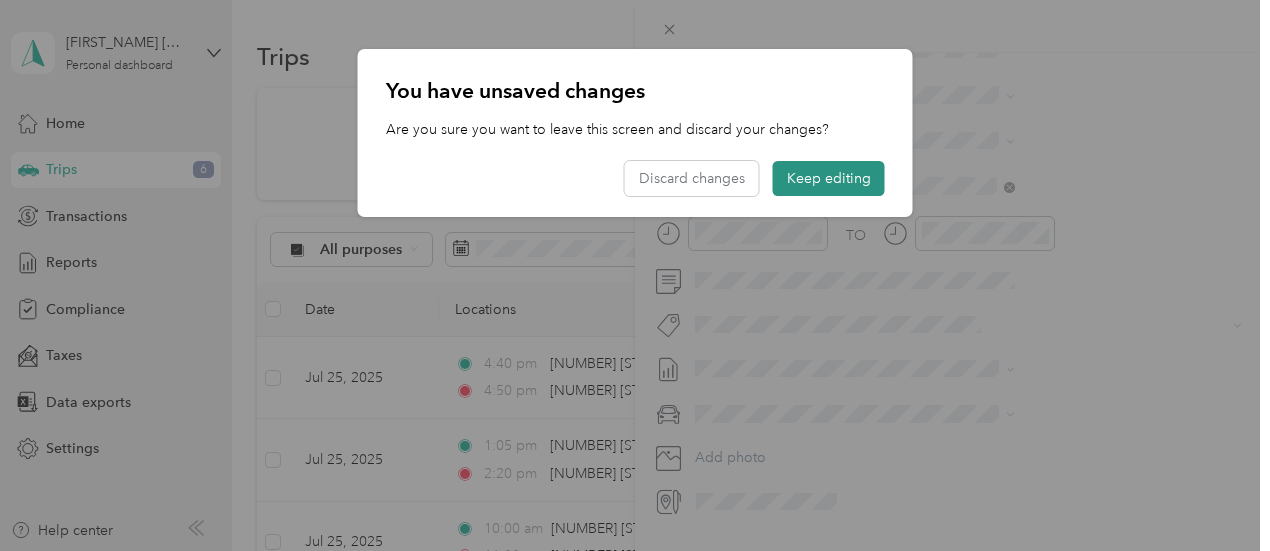 click on "Keep editing" at bounding box center [829, 178] 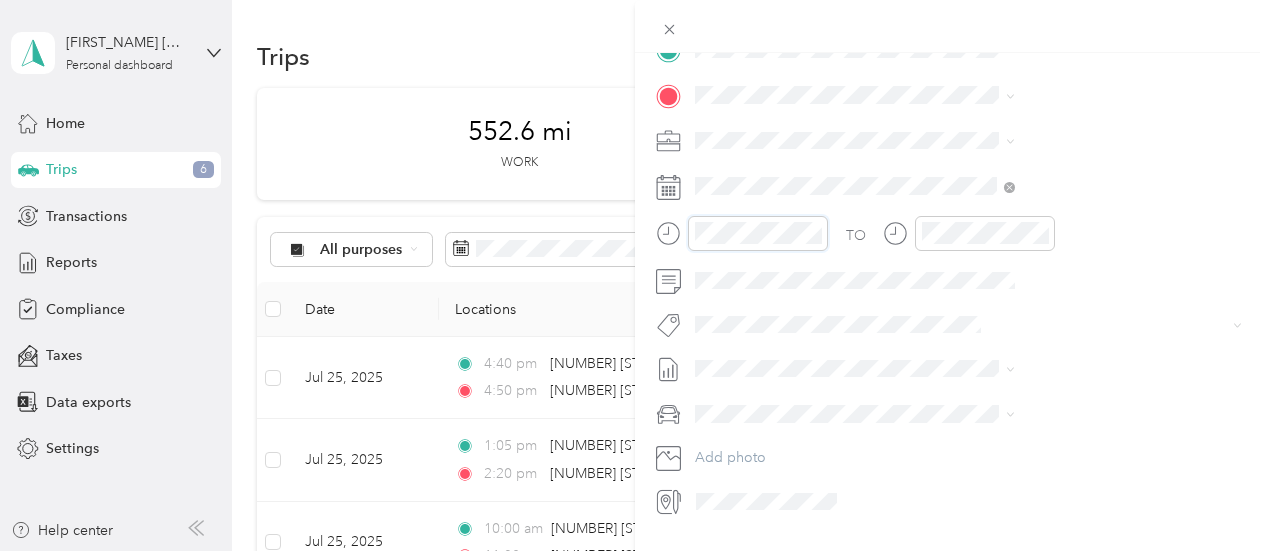 click on "New Trip Save This trip cannot be edited because it is either under review, approved, or paid. Contact your Team Manager to edit it. Miles ← Move left → Move right ↑ Move up ↓ Move down + Zoom in - Zoom out Home Jump left by 75% End Jump right by 75% Page Up Jump up by 75% Page Down Jump down by 75% Keyboard shortcuts Map Data Map data ©2025 Google, INEGI Map data ©2025 Google, INEGI 1000 km  Click to toggle between metric and imperial units Terms Report a map error Edit route Calculate route Round trip TO Add photo" at bounding box center (952, 70) 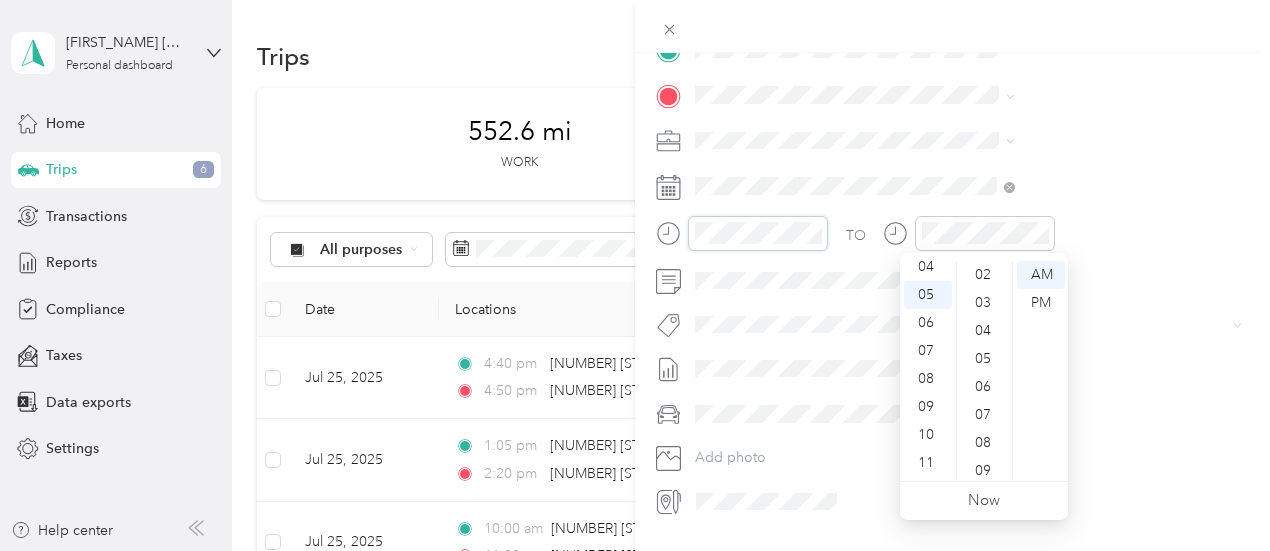 scroll, scrollTop: 1120, scrollLeft: 0, axis: vertical 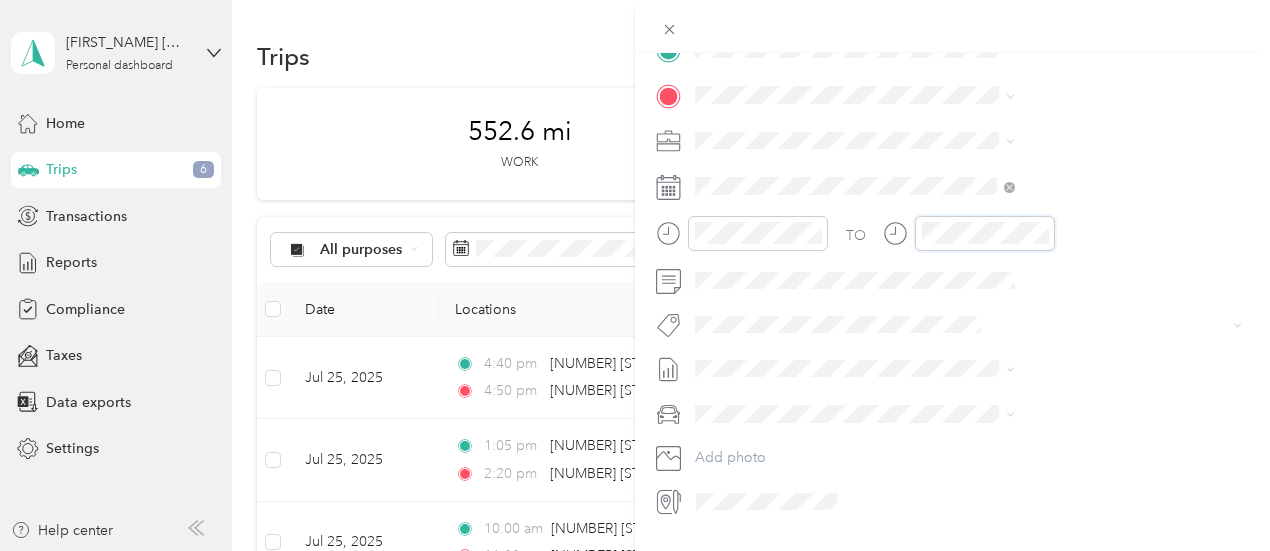 click at bounding box center [969, 233] 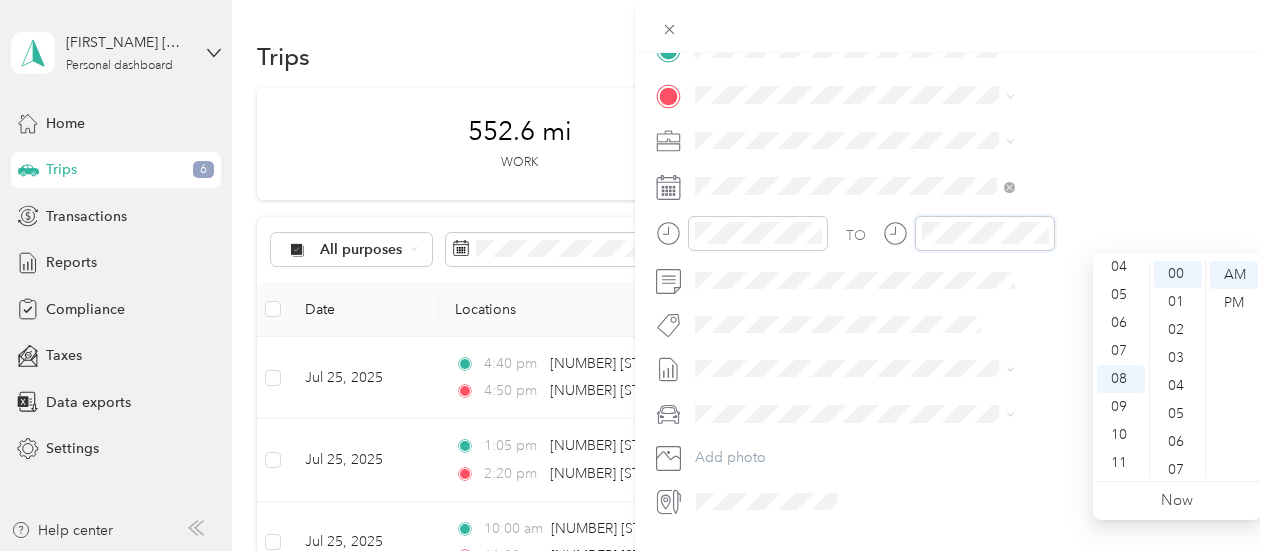 scroll, scrollTop: 0, scrollLeft: 0, axis: both 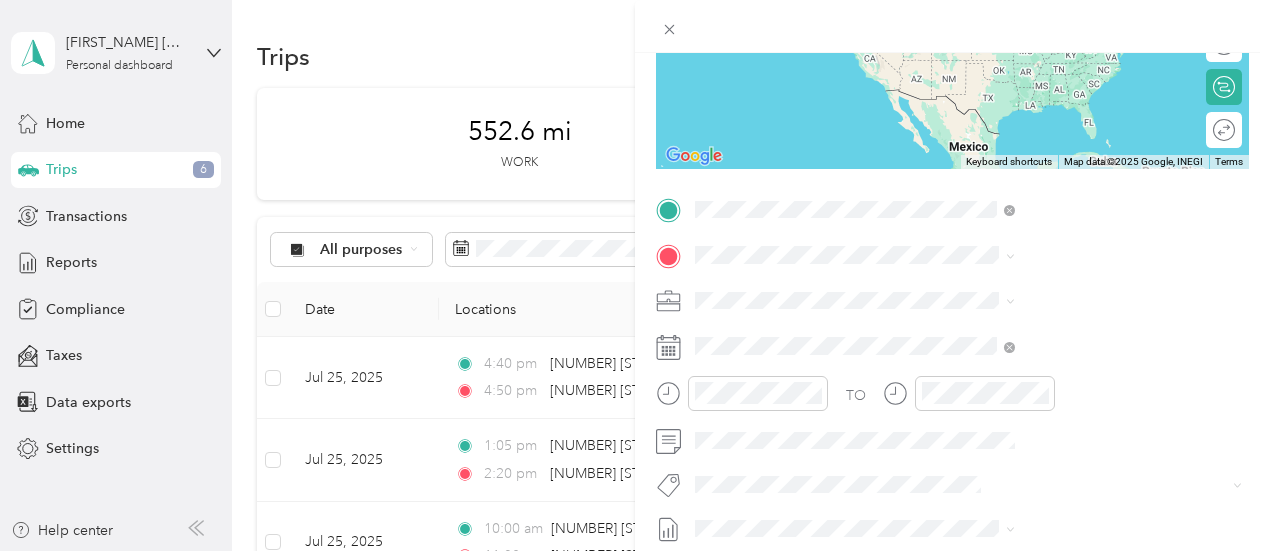 click on "[NUMBER] [STREET]
[CITY], [STATE] [POSTAL_CODE], [COUNTRY]" at bounding box center [1077, 299] 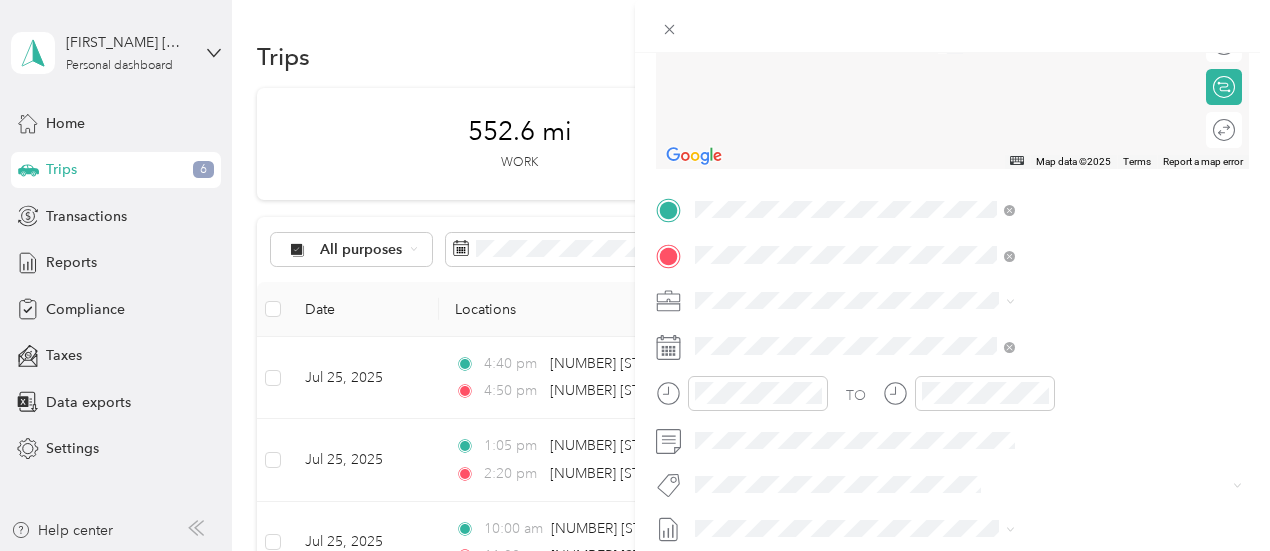 click on "[AIRPORT] [AIRPORT], [NUMBER] [STREET], [CITY], [STATE] [POSTAL_CODE], [COUNTRY] , [POSTAL_CODE], [CITY], [STATE]" at bounding box center (1077, 367) 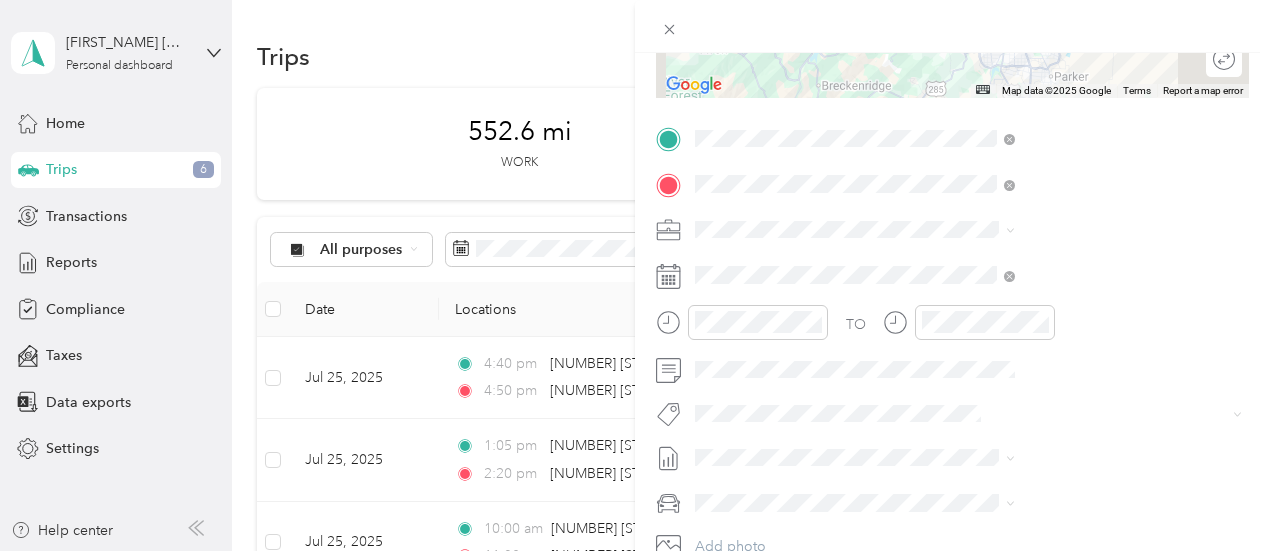 scroll, scrollTop: 0, scrollLeft: 4, axis: horizontal 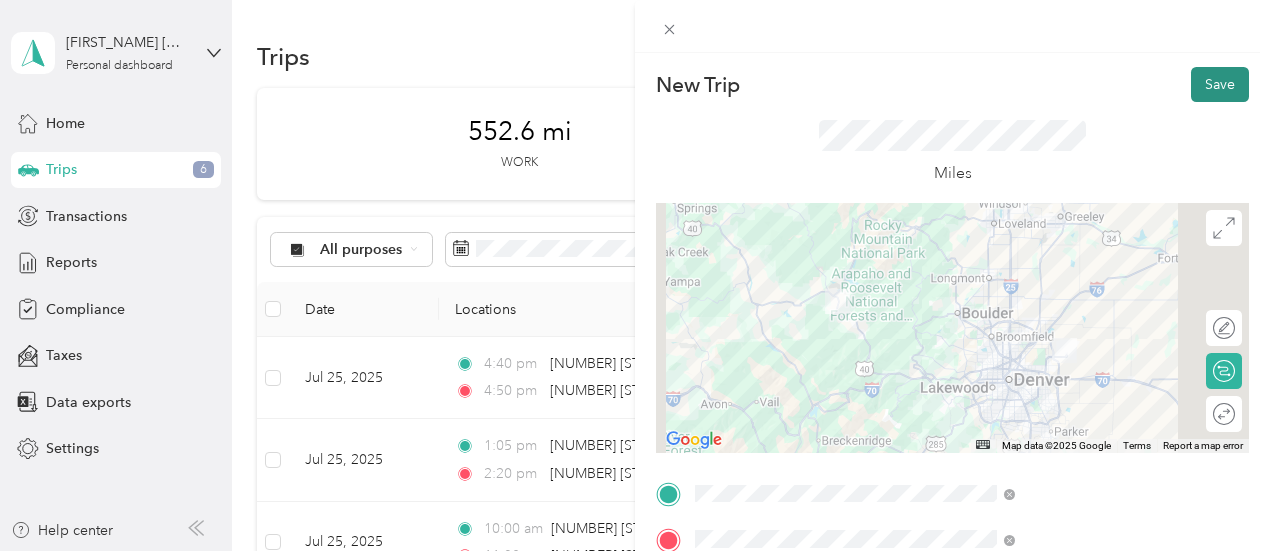 click on "Save" at bounding box center (1220, 84) 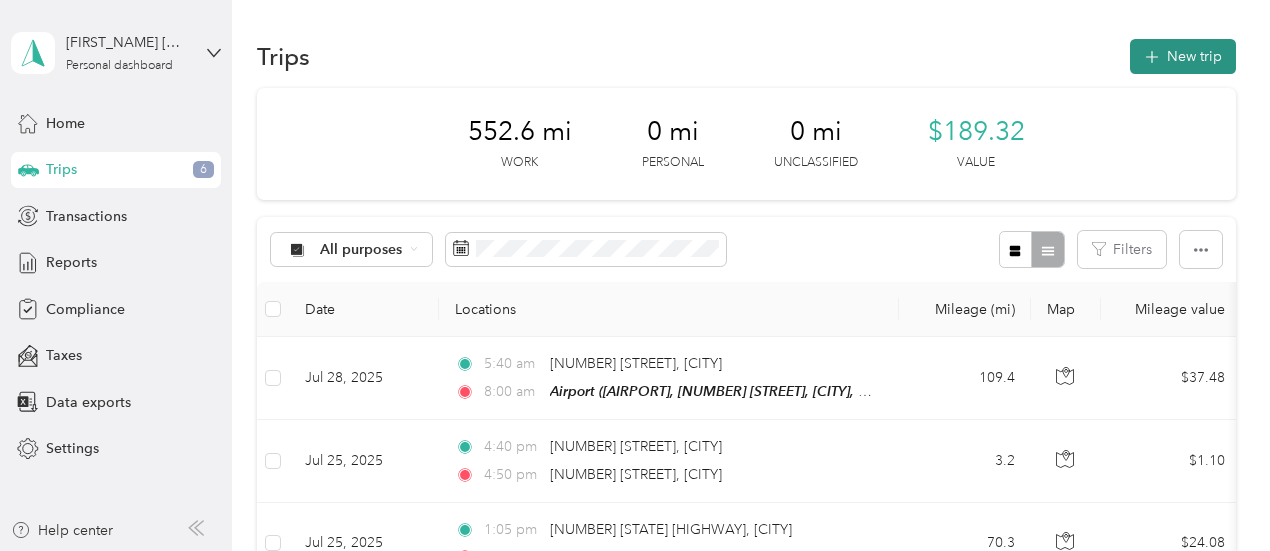 click on "New trip" at bounding box center [1183, 56] 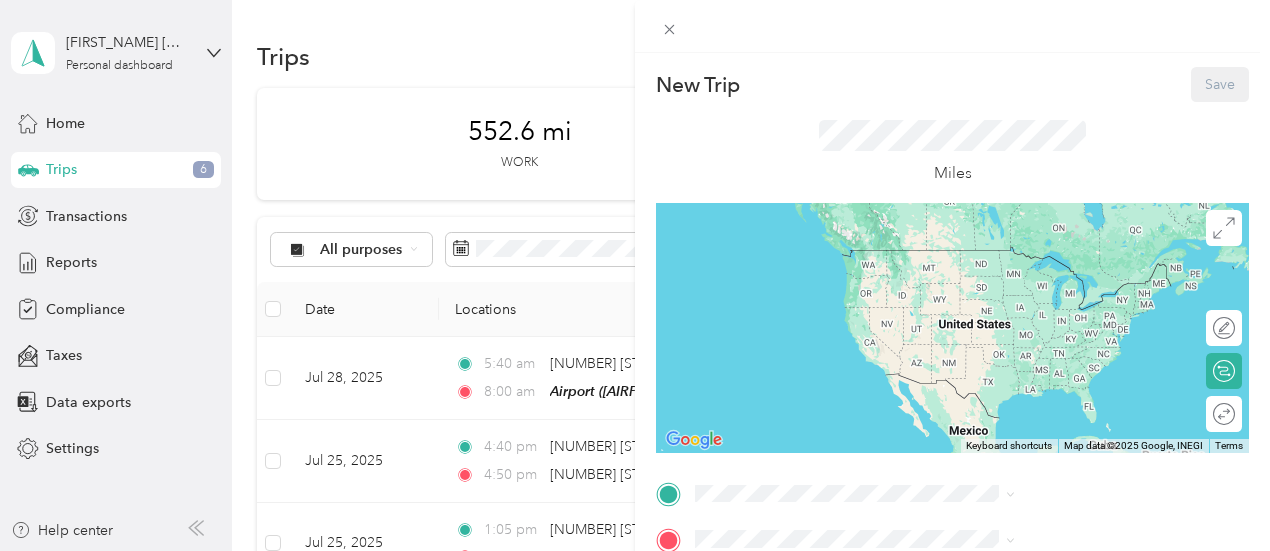 scroll, scrollTop: 265, scrollLeft: 0, axis: vertical 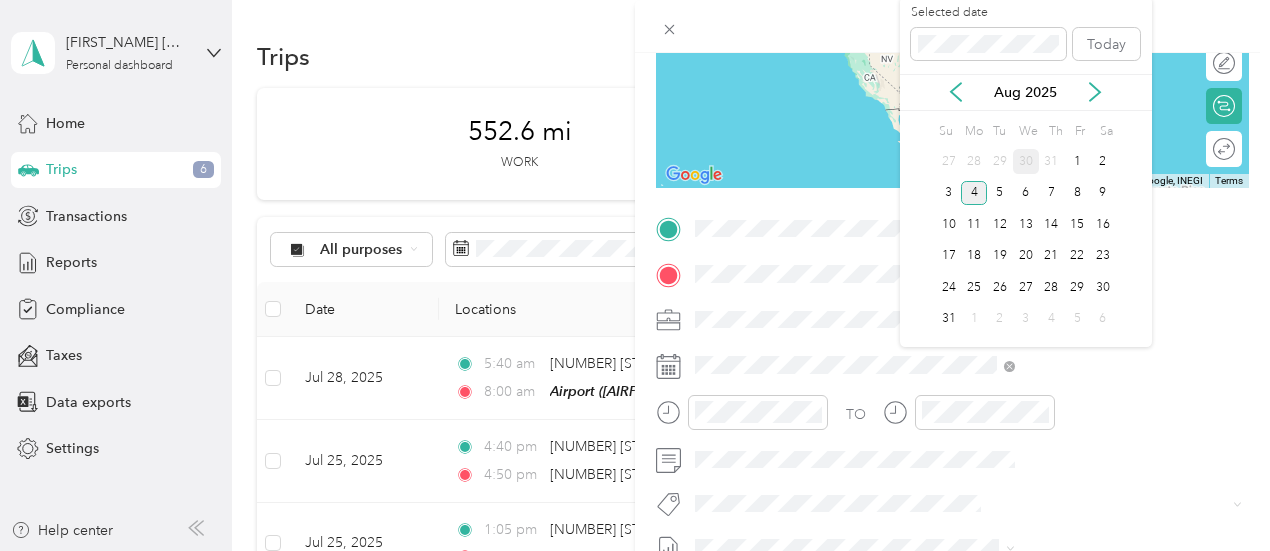 click on "30" at bounding box center (1026, 161) 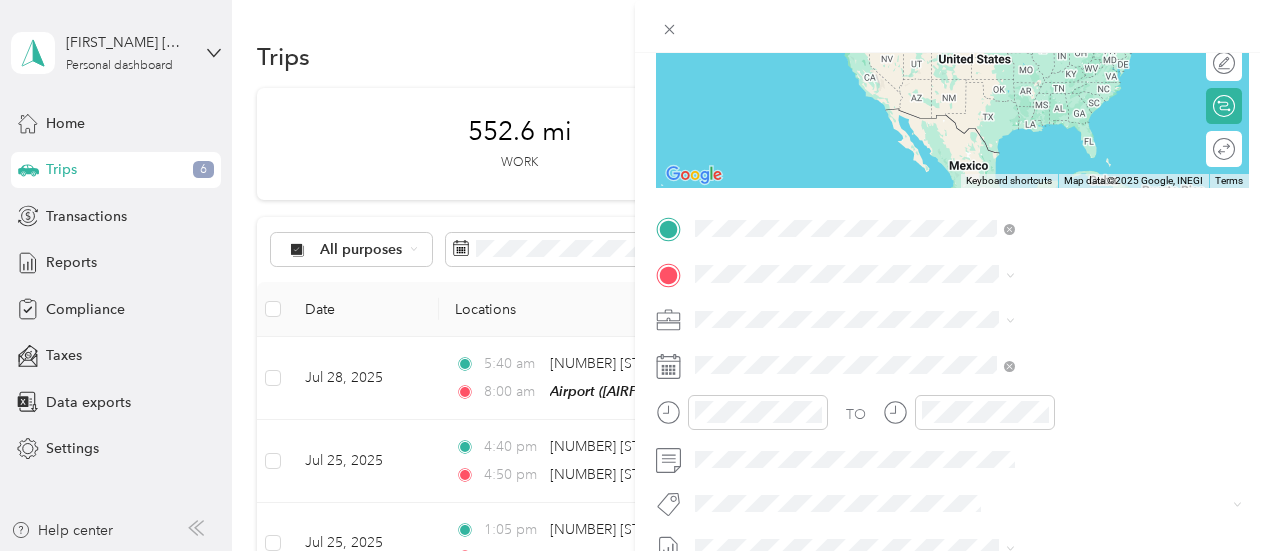 click on "Airport" at bounding box center [967, 307] 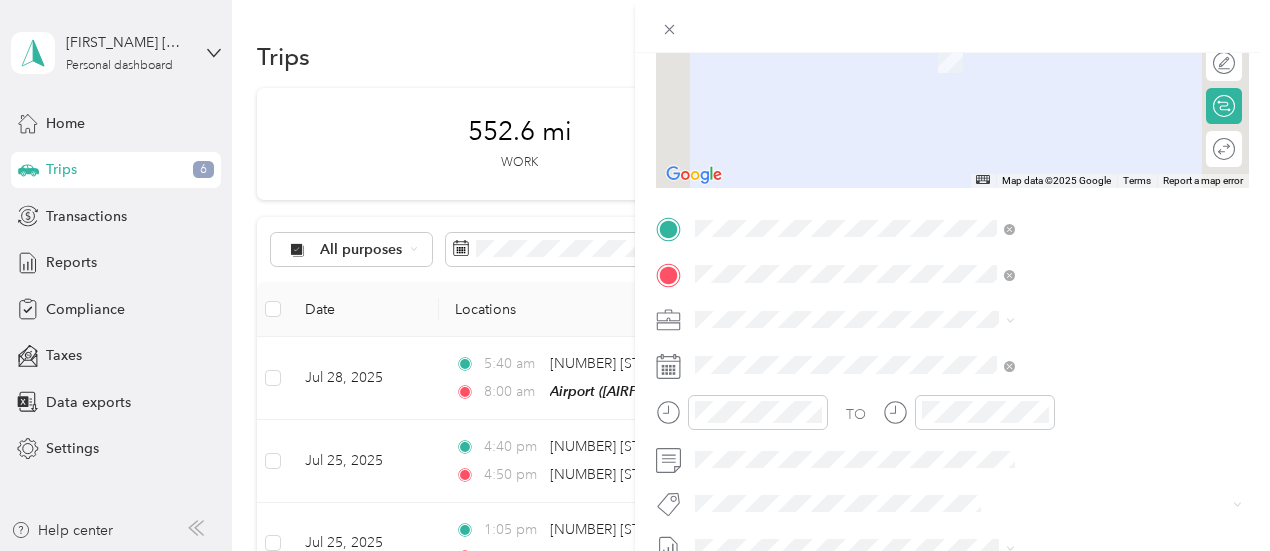 click on "[NUMBER] [STREET]
[CITY], [STATE] [POSTAL_CODE], [COUNTRY]" at bounding box center [1081, 363] 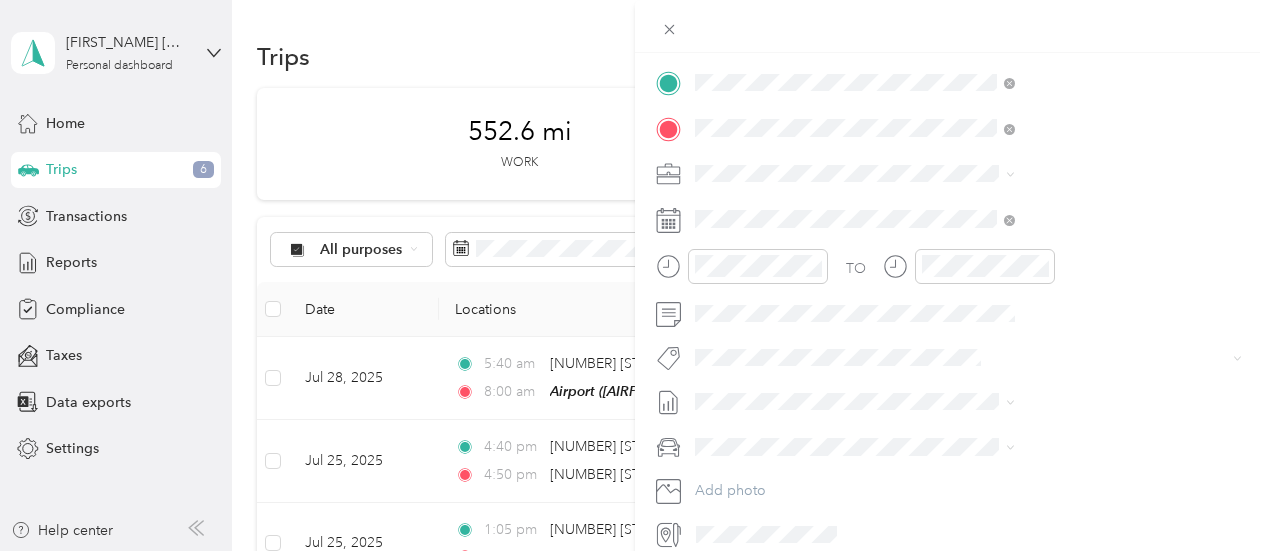scroll, scrollTop: 410, scrollLeft: 0, axis: vertical 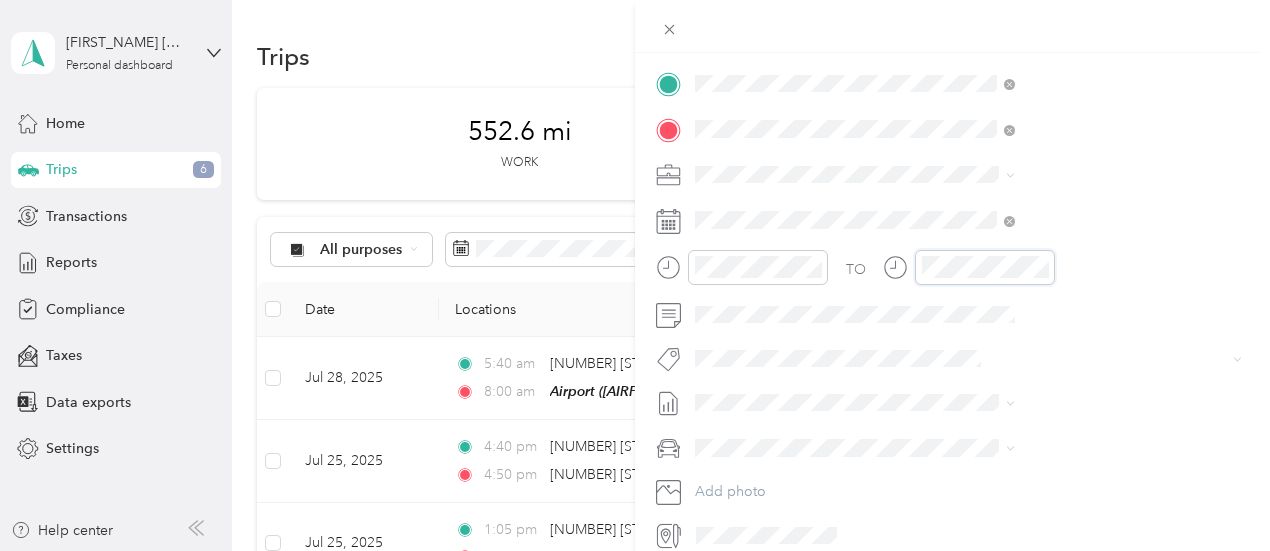 click at bounding box center (969, 267) 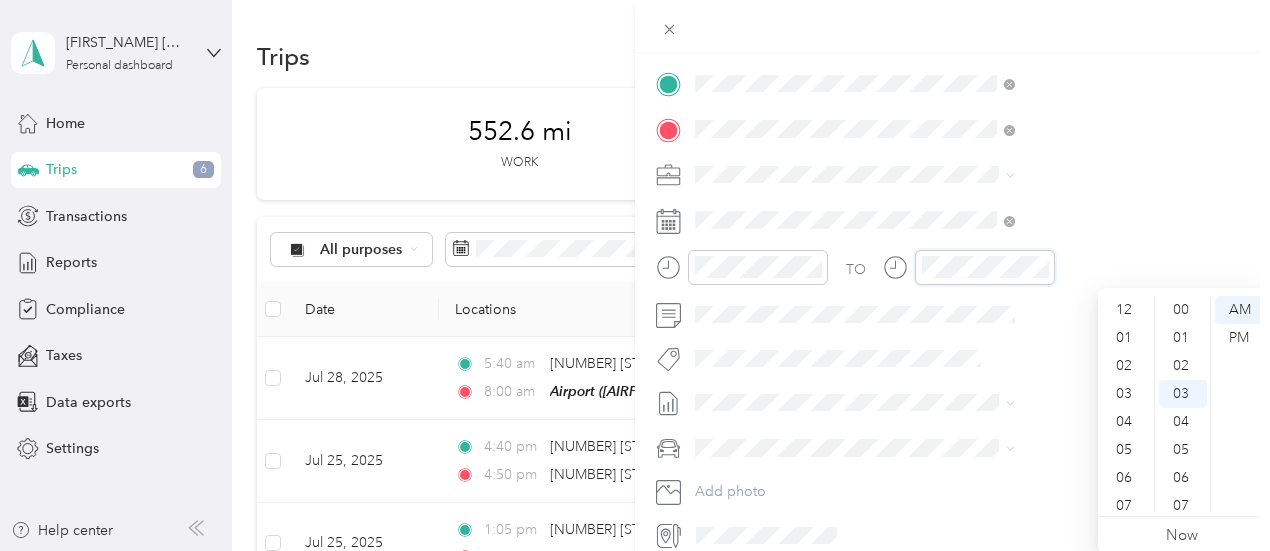 scroll, scrollTop: 120, scrollLeft: 0, axis: vertical 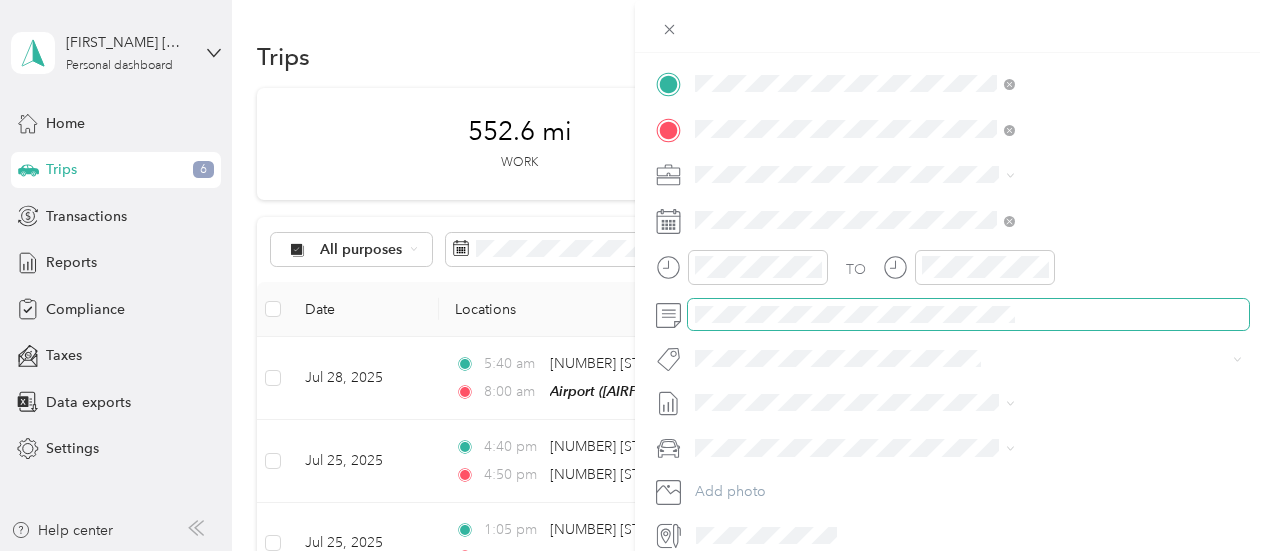 click at bounding box center [968, 315] 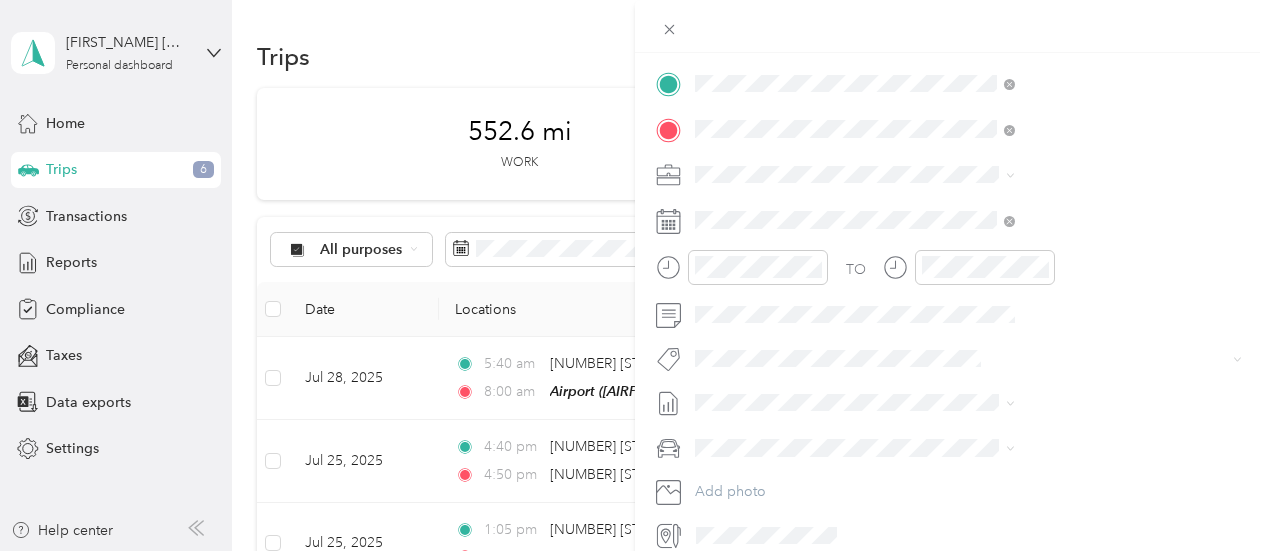 scroll, scrollTop: 410, scrollLeft: 11, axis: both 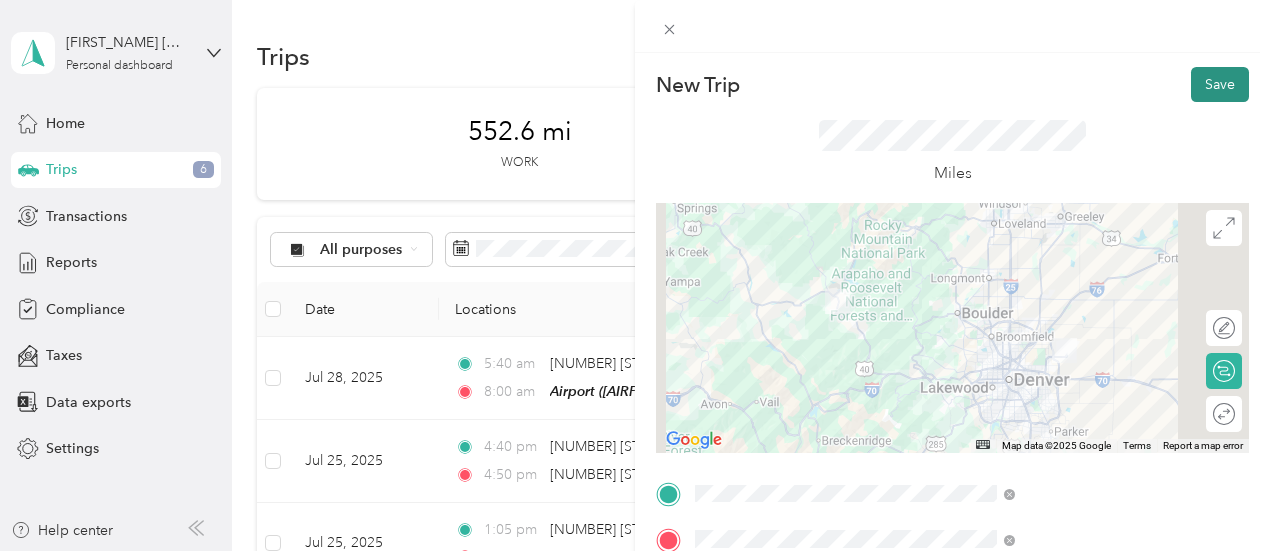 click on "Save" at bounding box center [1220, 84] 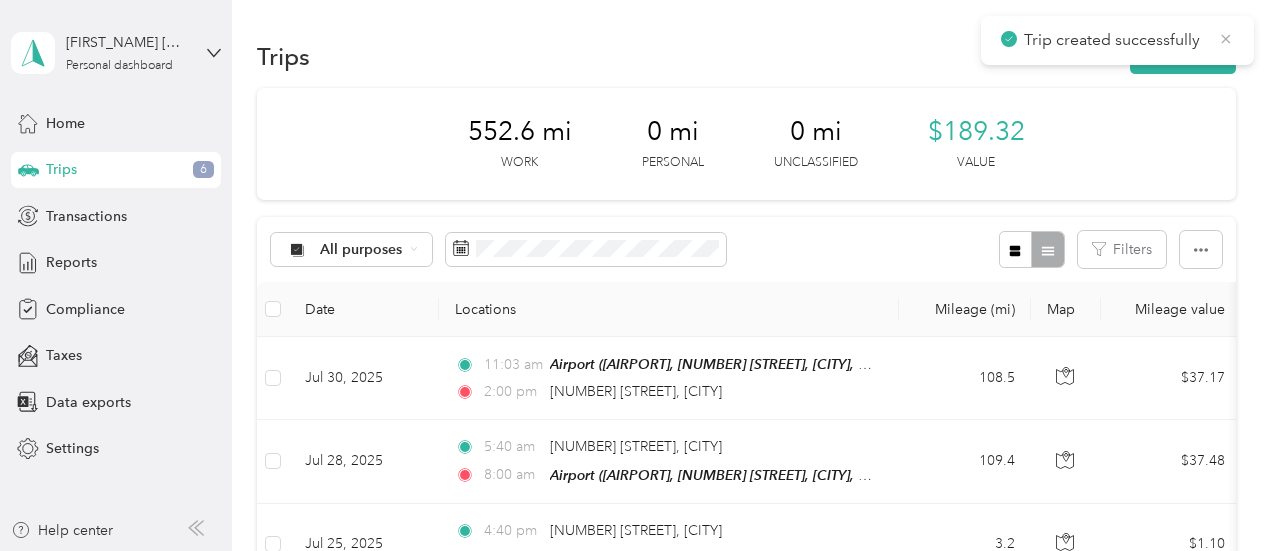 click 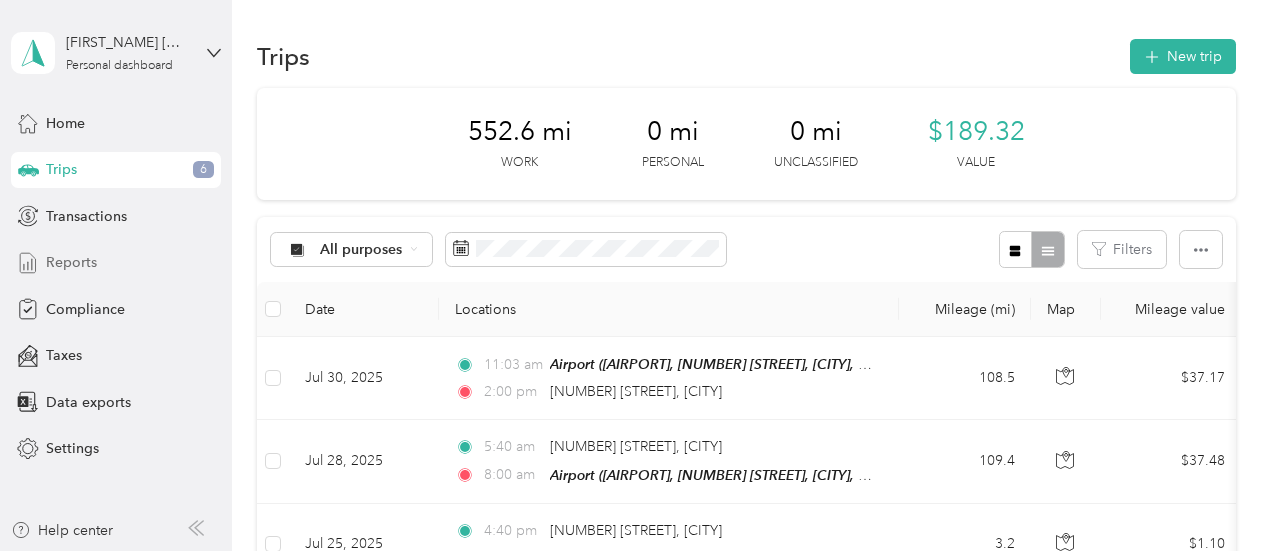 click on "Reports" at bounding box center (116, 263) 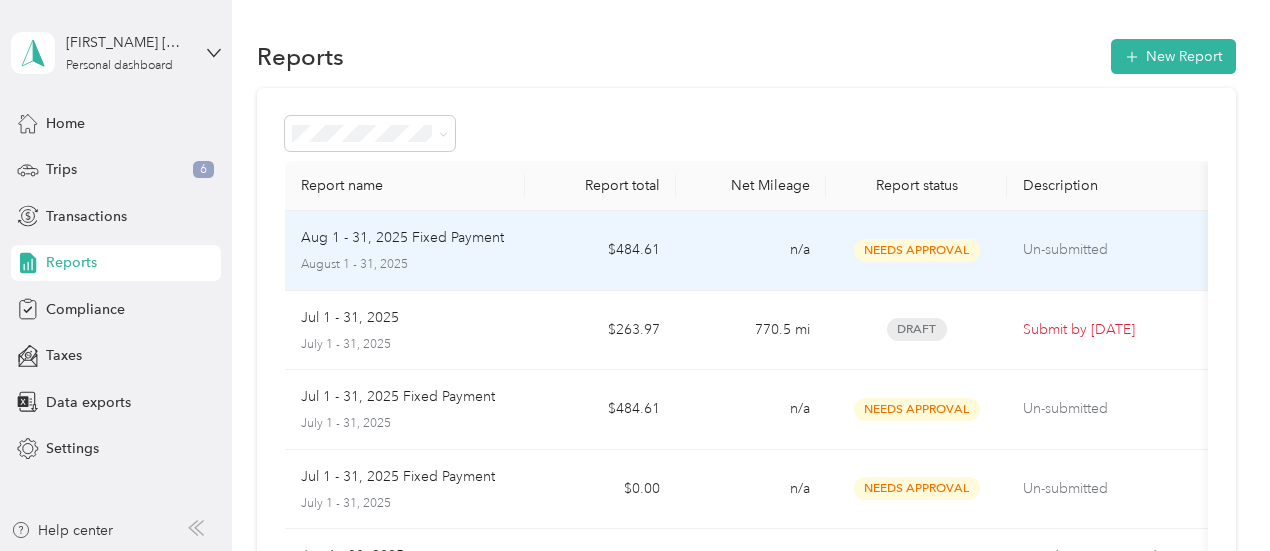 click on "Un-submitted" at bounding box center [1107, 250] 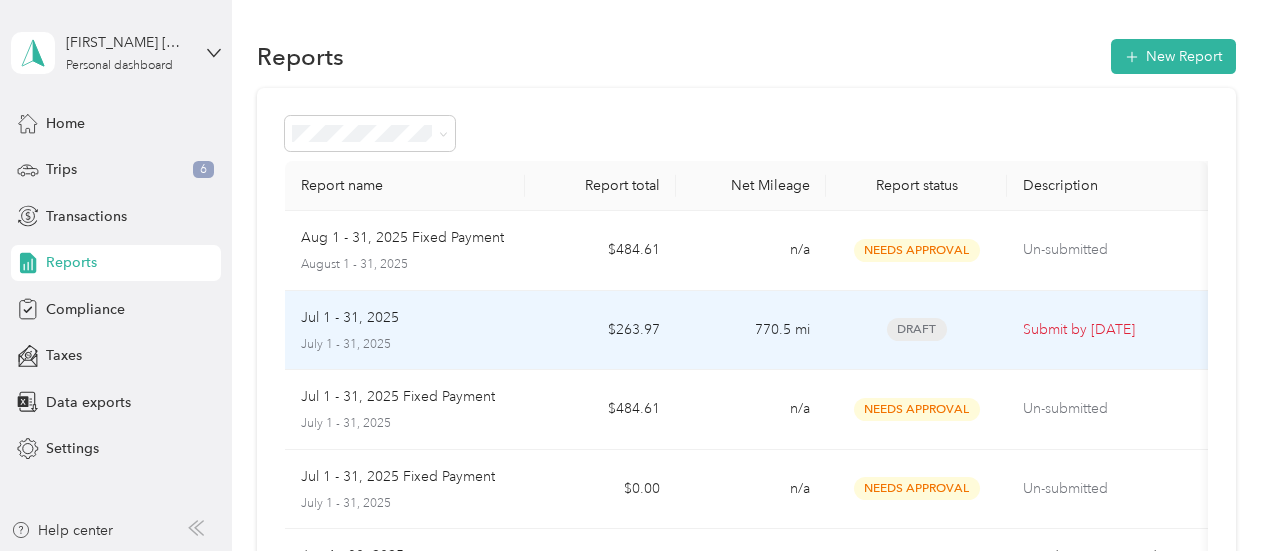 click on "Submit  by   [DATE]" at bounding box center (1107, 331) 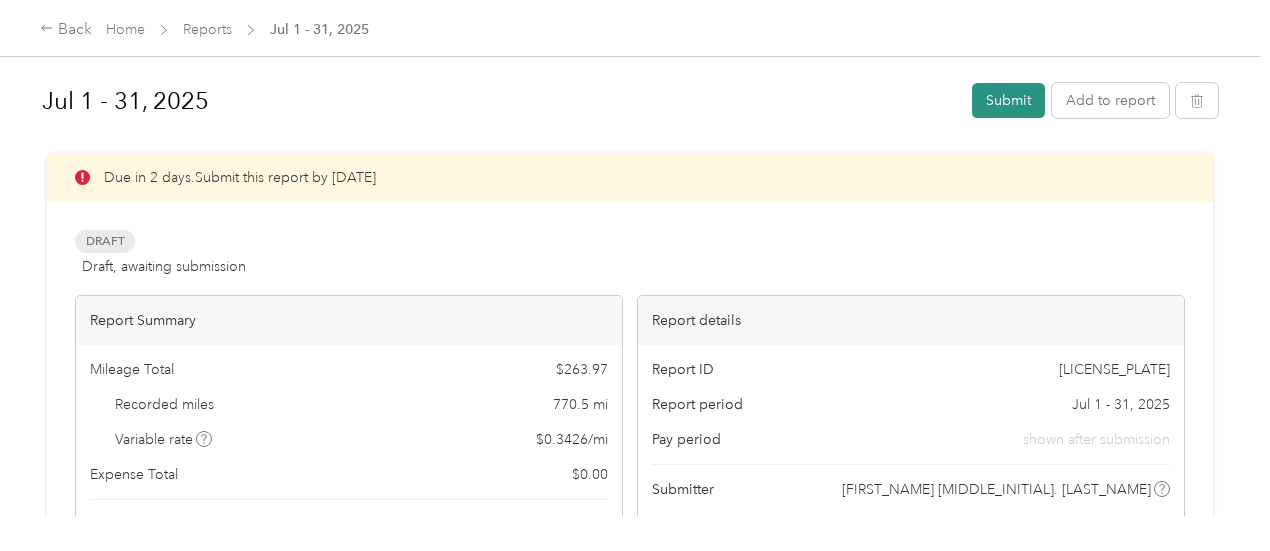 click on "Submit" at bounding box center (1008, 100) 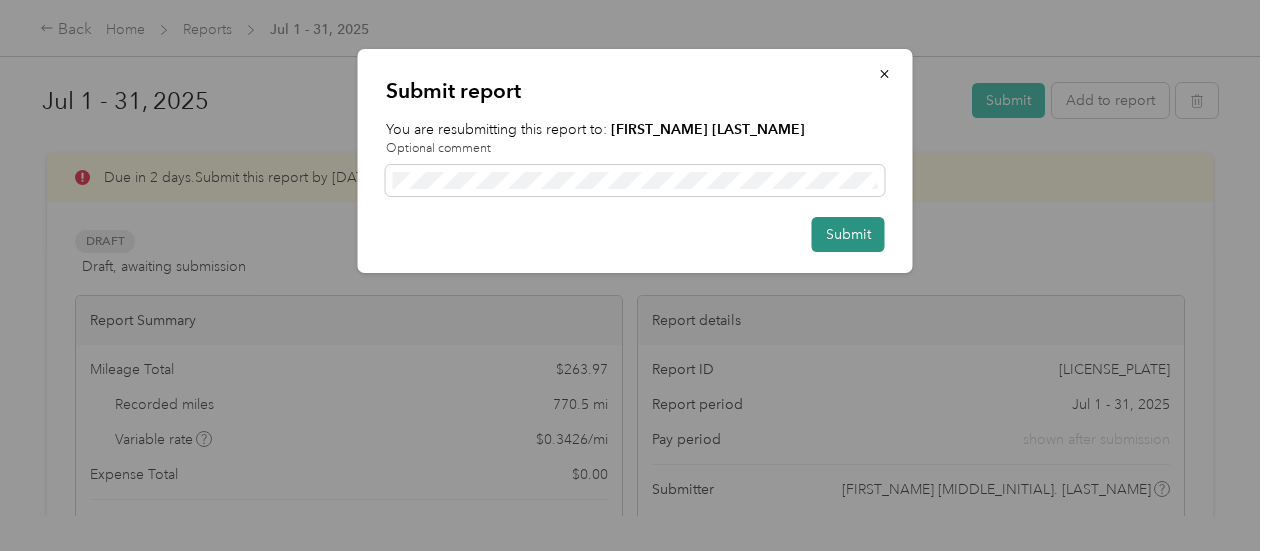 click on "Submit" at bounding box center (848, 234) 